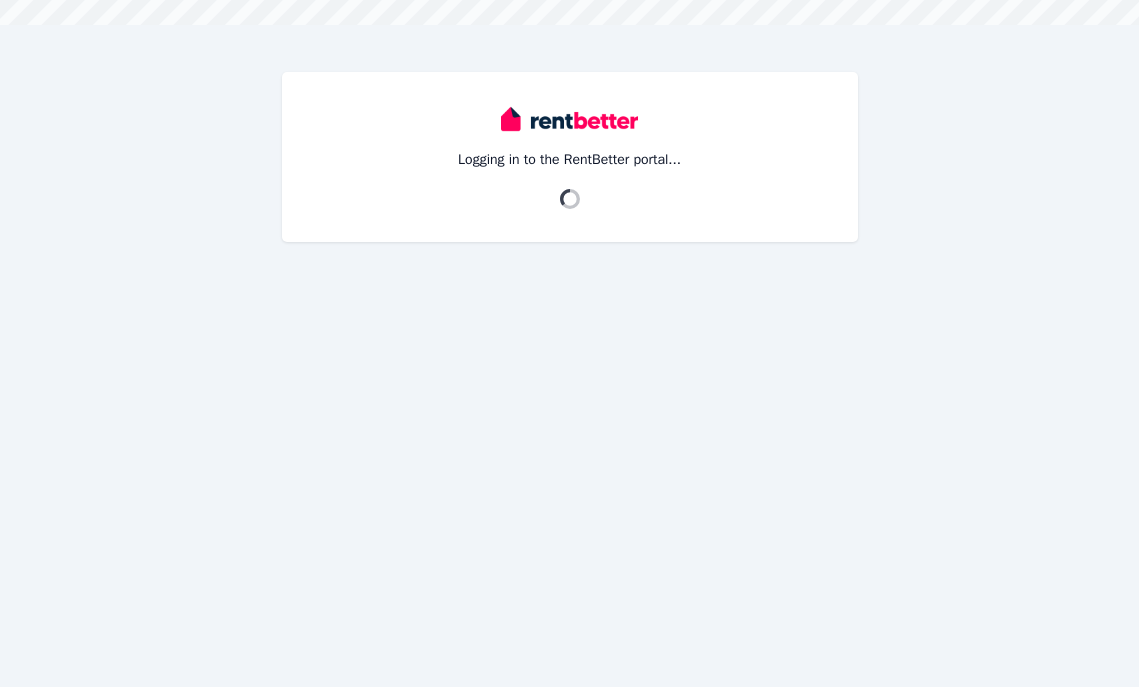scroll, scrollTop: 0, scrollLeft: 0, axis: both 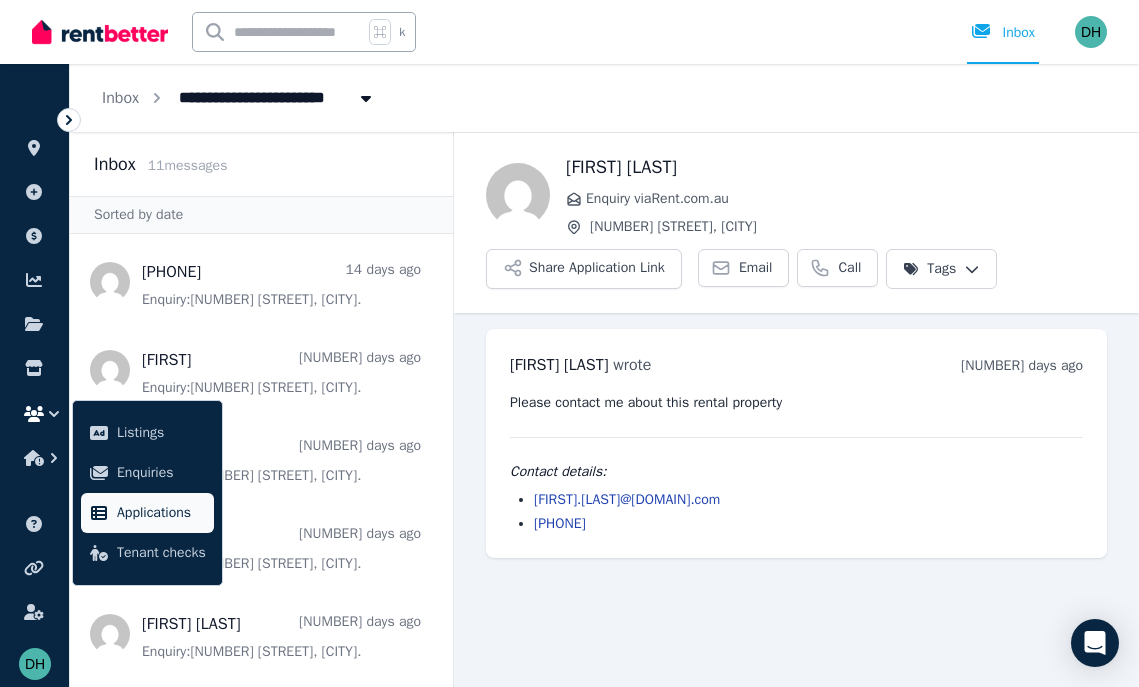 click on "Applications" at bounding box center [161, 513] 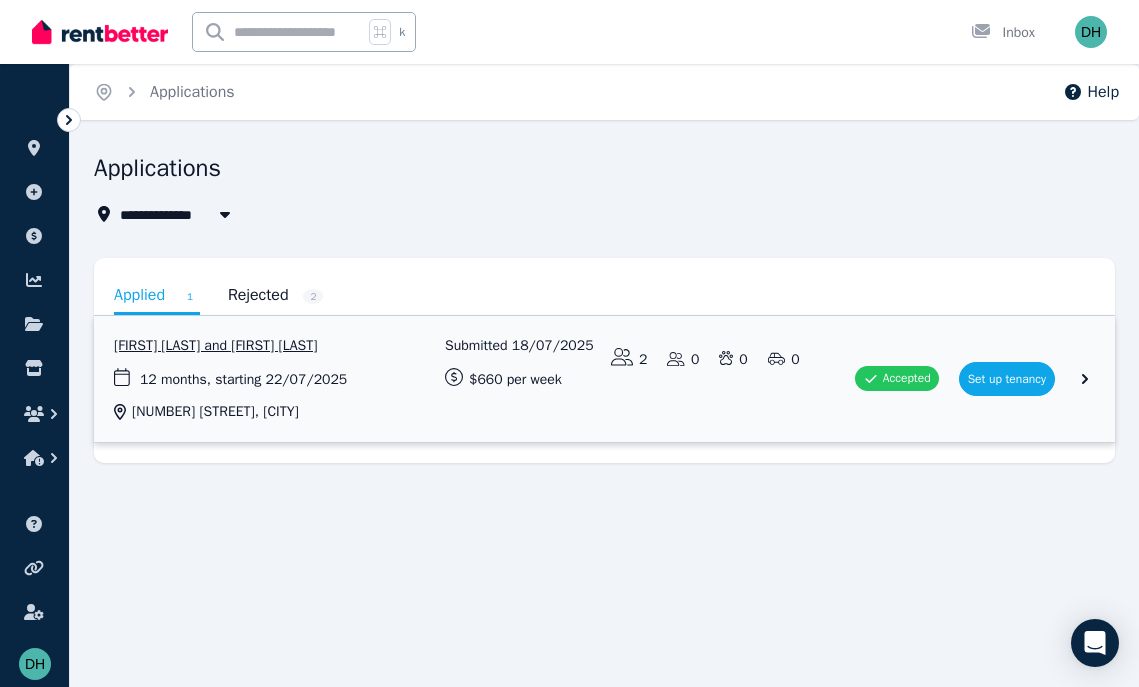 click at bounding box center (604, 379) 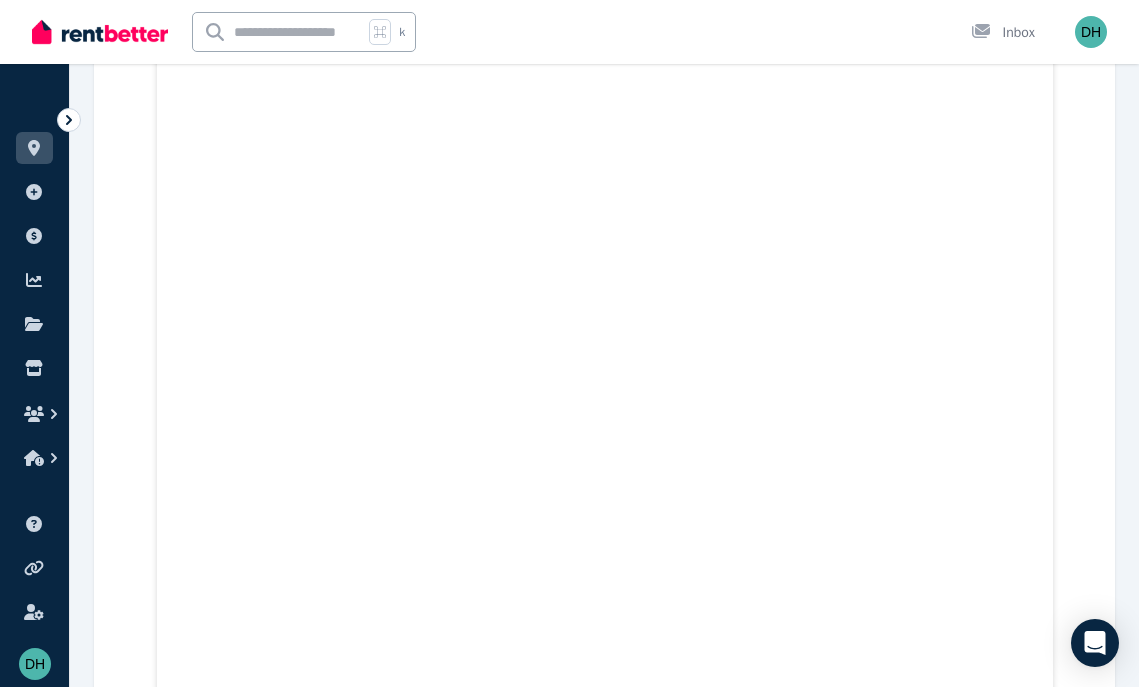 scroll, scrollTop: 670, scrollLeft: 0, axis: vertical 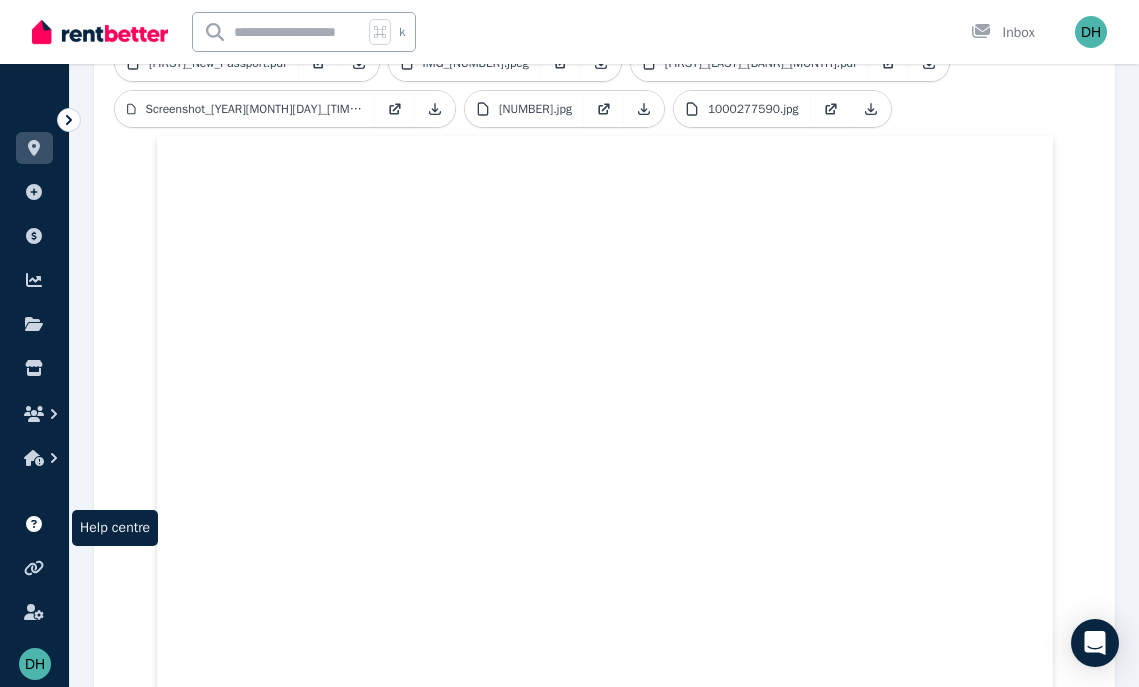 click 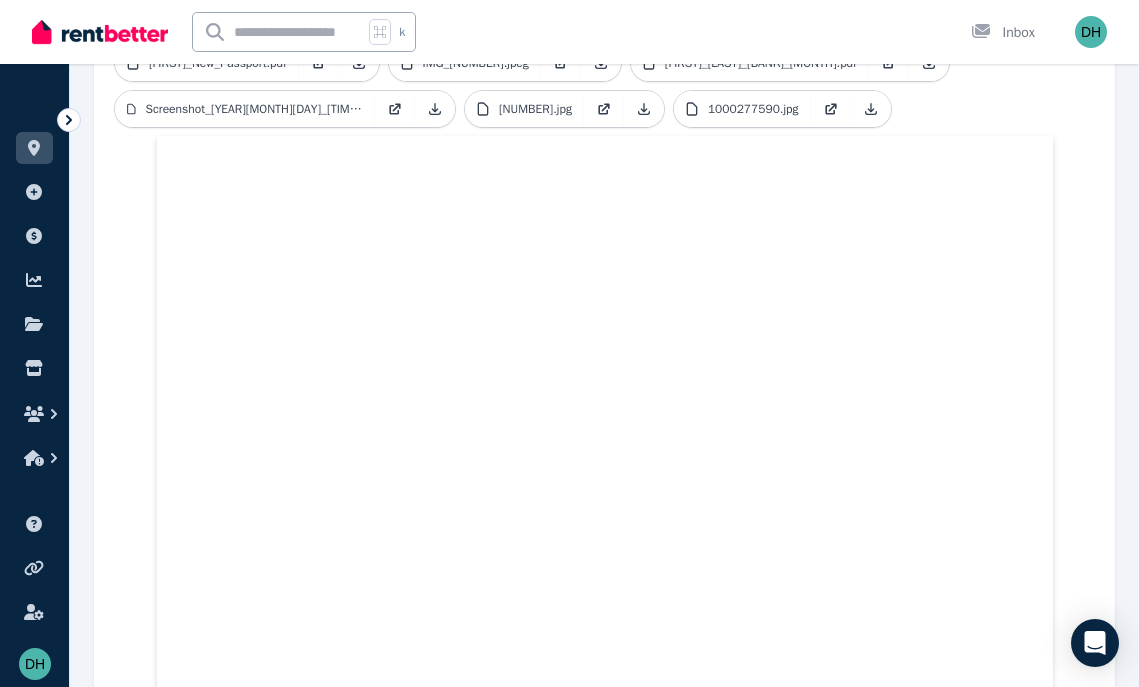 scroll, scrollTop: 0, scrollLeft: 0, axis: both 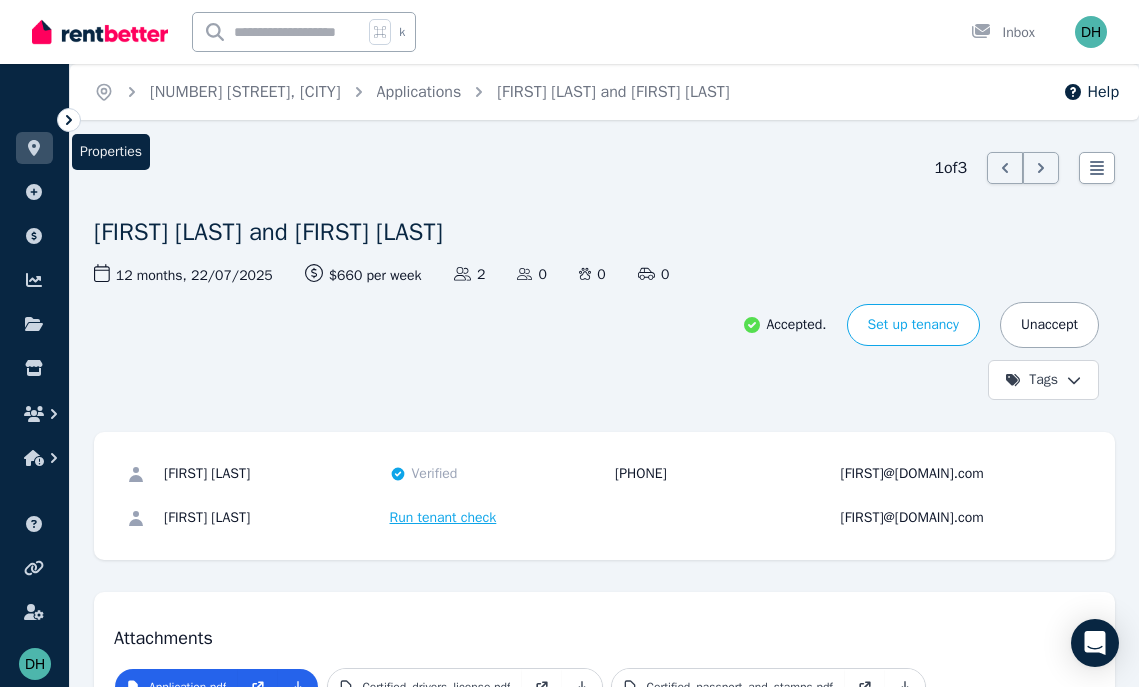 click at bounding box center [34, 148] 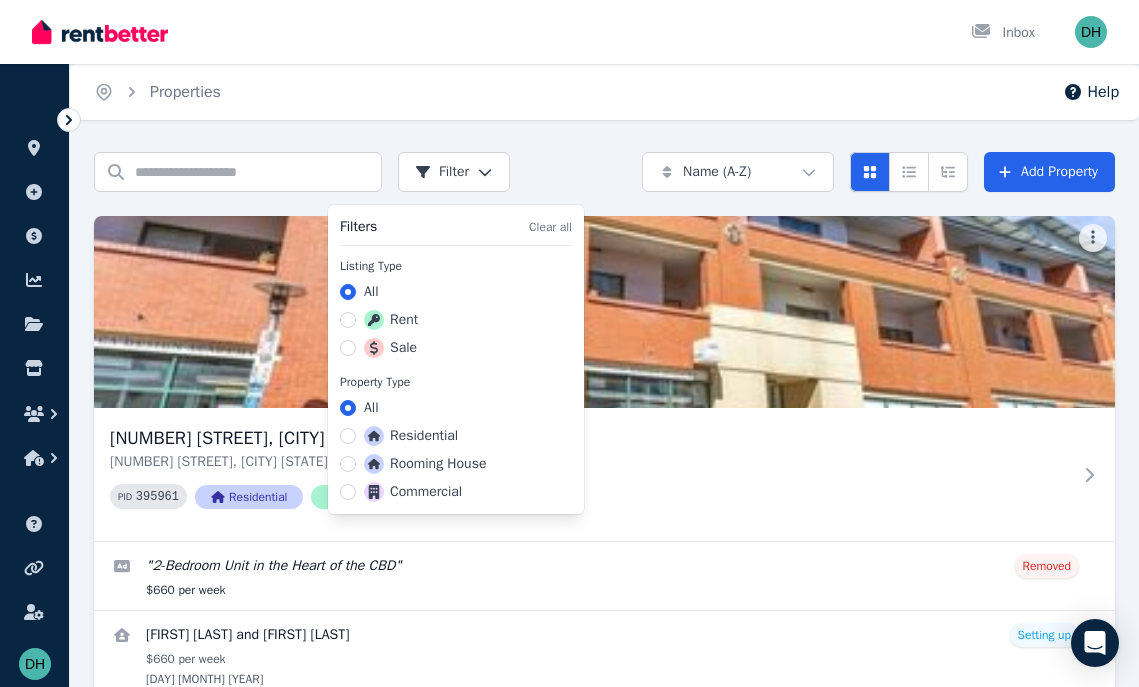 click on "Open main menu Inbox Open user menu ORGANISE Properties Add property Payments Finance report Documents Marketplace Help centre Refer a friend Account settings Your profile [FIRST] [LAST] Home Properties Help Search properties Filter Name (A-Z) Add Property [NUMBER] [STREET], [CITY] [NUMBER] [STREET], [CITY] [STATE] [POSTAL_CODE] PID   395961 Residential Rental " 2-Bedroom Unit in the Heart of the CBD " Removed $660 per week [FIRST] [LAST] Setting up $660 per week 31 July 2025 11   enquiries 0 3  application s 0 0 /portal
Filters Clear all Listing Type All Rent Sale Property Type All Residential Room Rooming House Commercial" at bounding box center (569, 343) 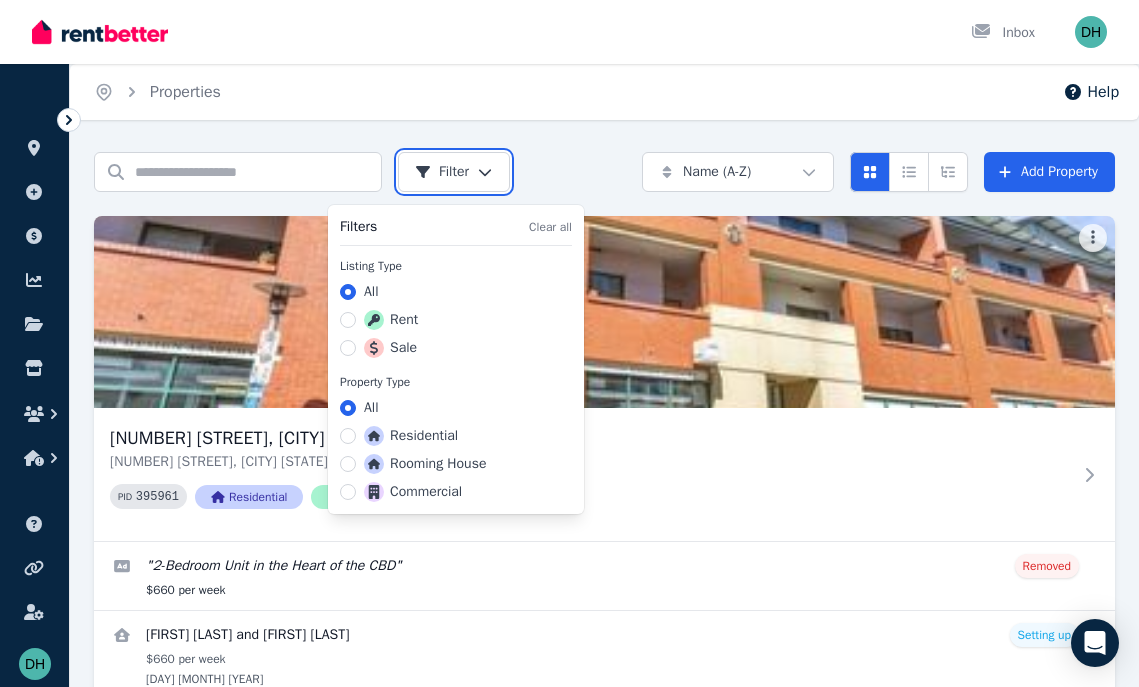 click on "Open main menu Inbox Open user menu ORGANISE Properties Add property Payments Finance report Documents Marketplace Help centre Refer a friend Account settings Your profile [FIRST] [LAST] Home Properties Help Search properties Filter Name (A-Z) Add Property [NUMBER] [STREET], [CITY] [NUMBER] [STREET], [CITY] [STATE] [POSTAL_CODE] PID   395961 Residential Rental " 2-Bedroom Unit in the Heart of the CBD " Removed $660 per week [FIRST] [LAST] Setting up $660 per week 31 July 2025 11   enquiries 0 3  application s 0 0 /portal
Filters Clear all Listing Type All Rent Sale Property Type All Residential Room Rooming House Commercial" at bounding box center (569, 343) 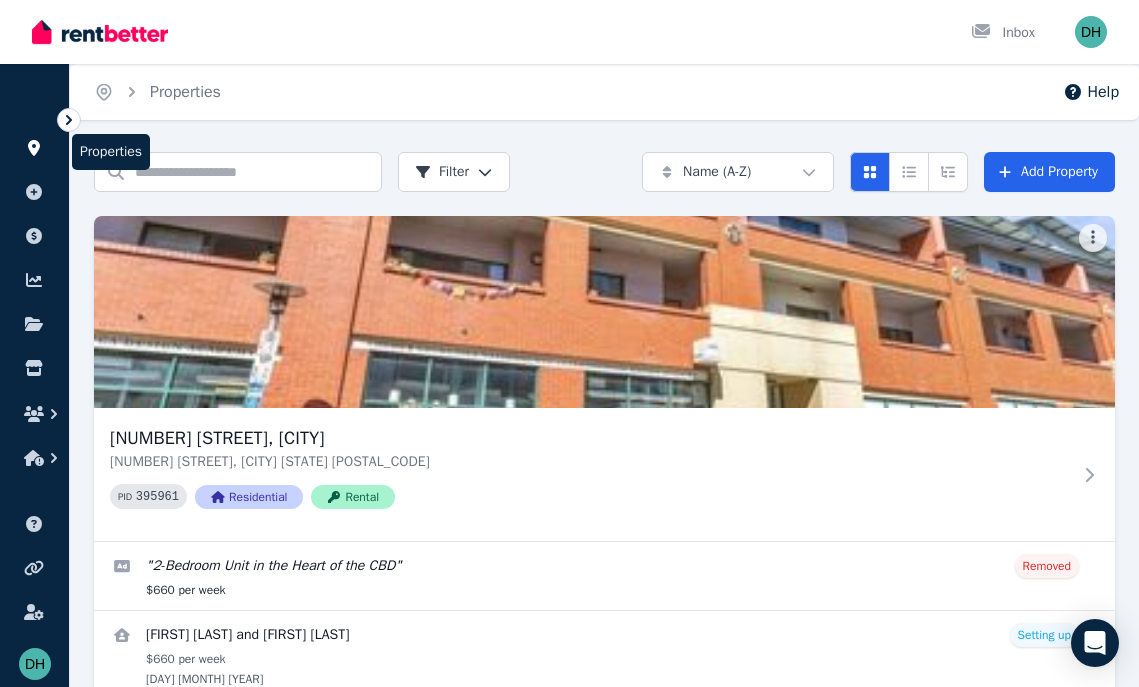click 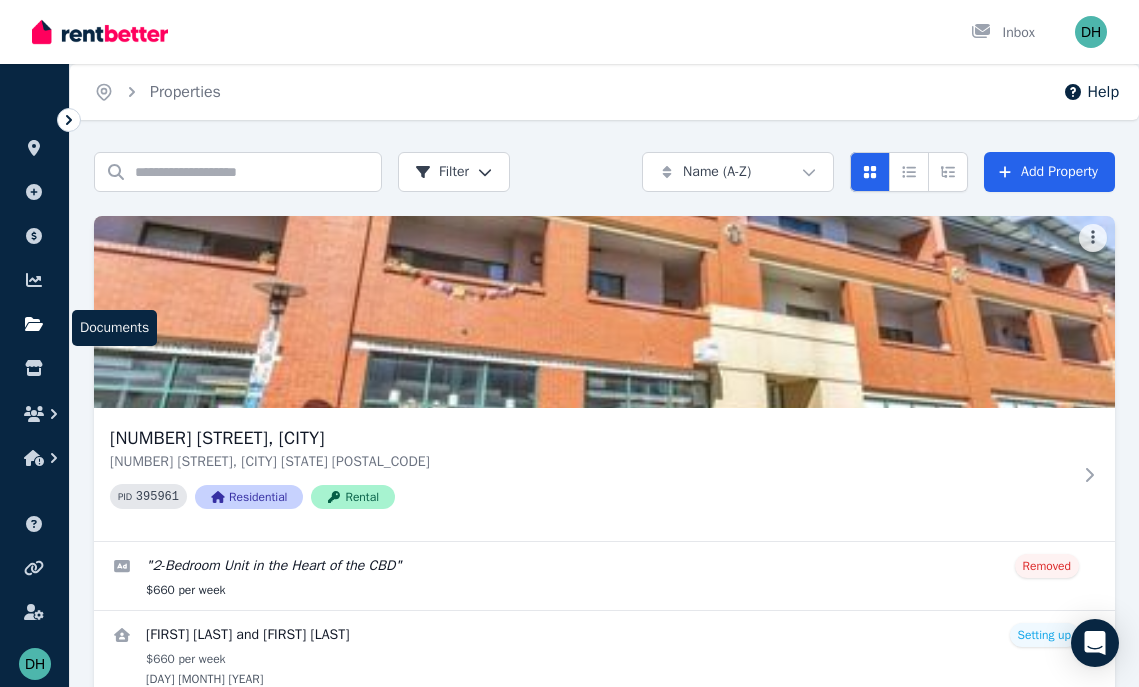 click 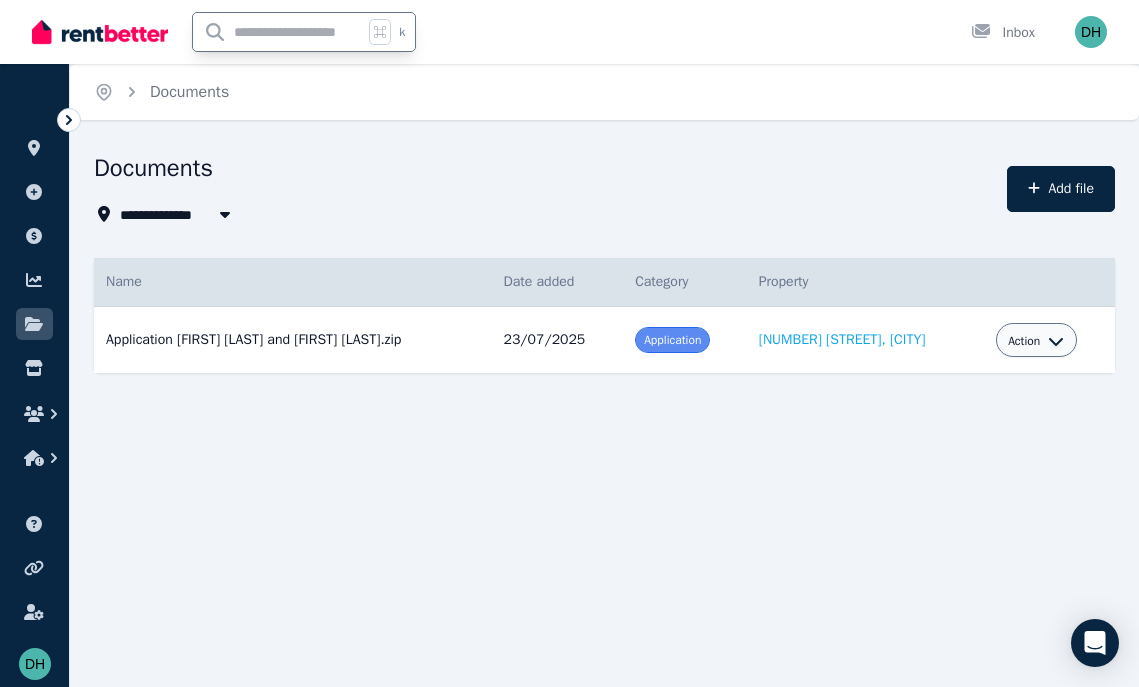 click at bounding box center (278, 32) 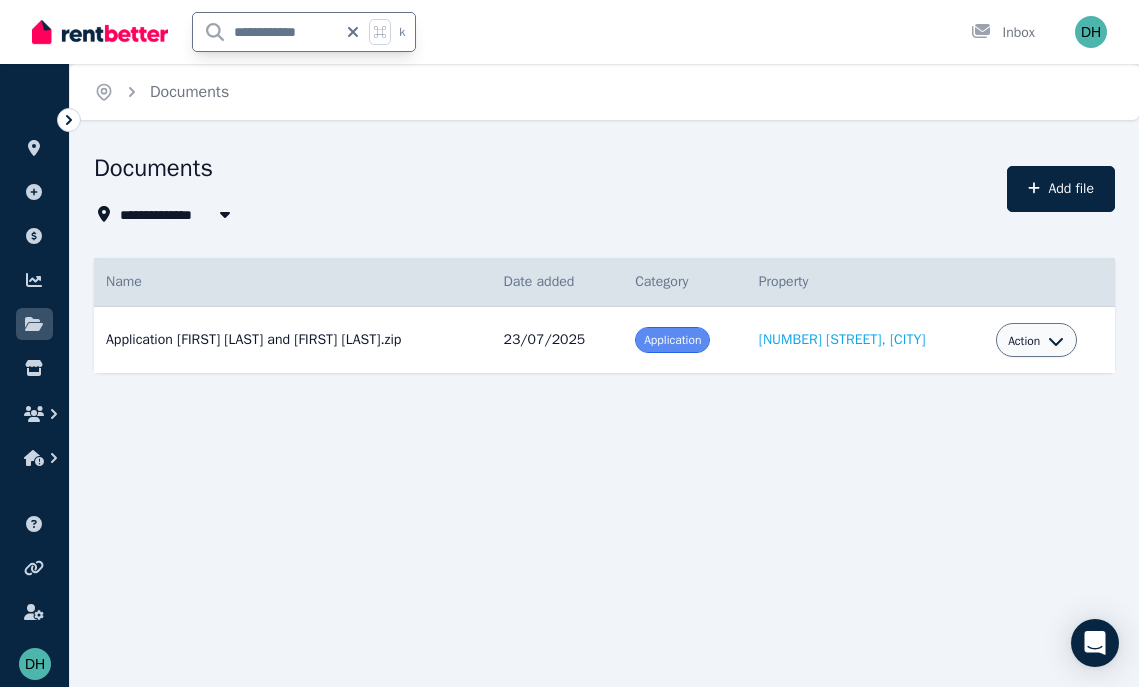 type on "**********" 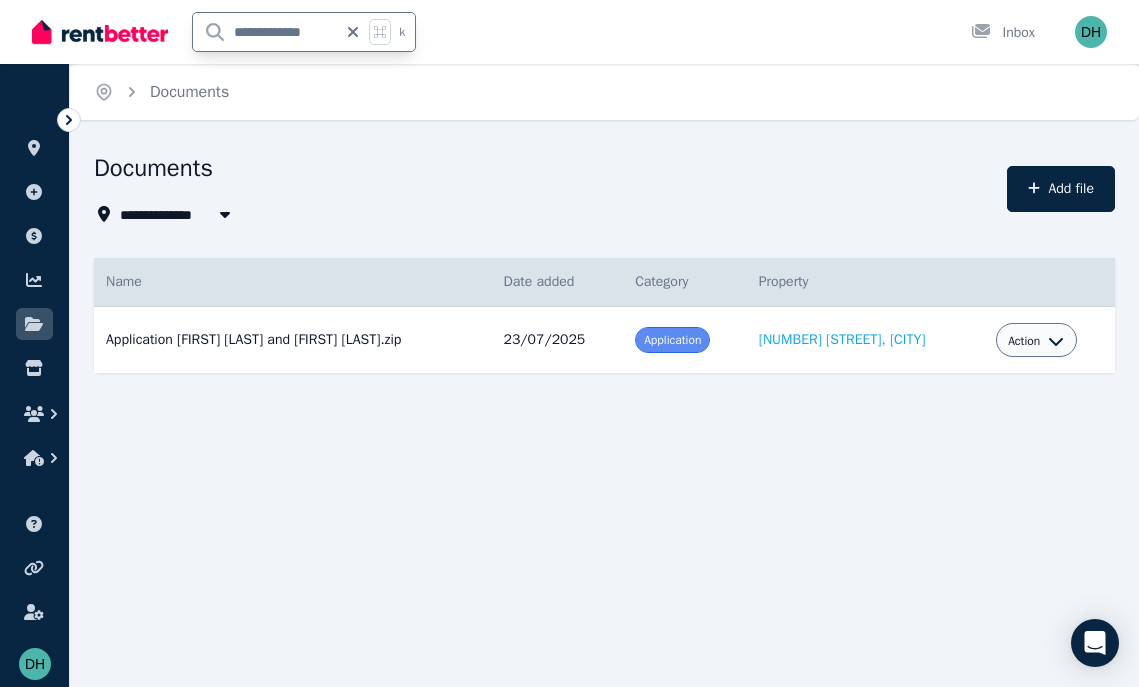 scroll, scrollTop: 0, scrollLeft: 2, axis: horizontal 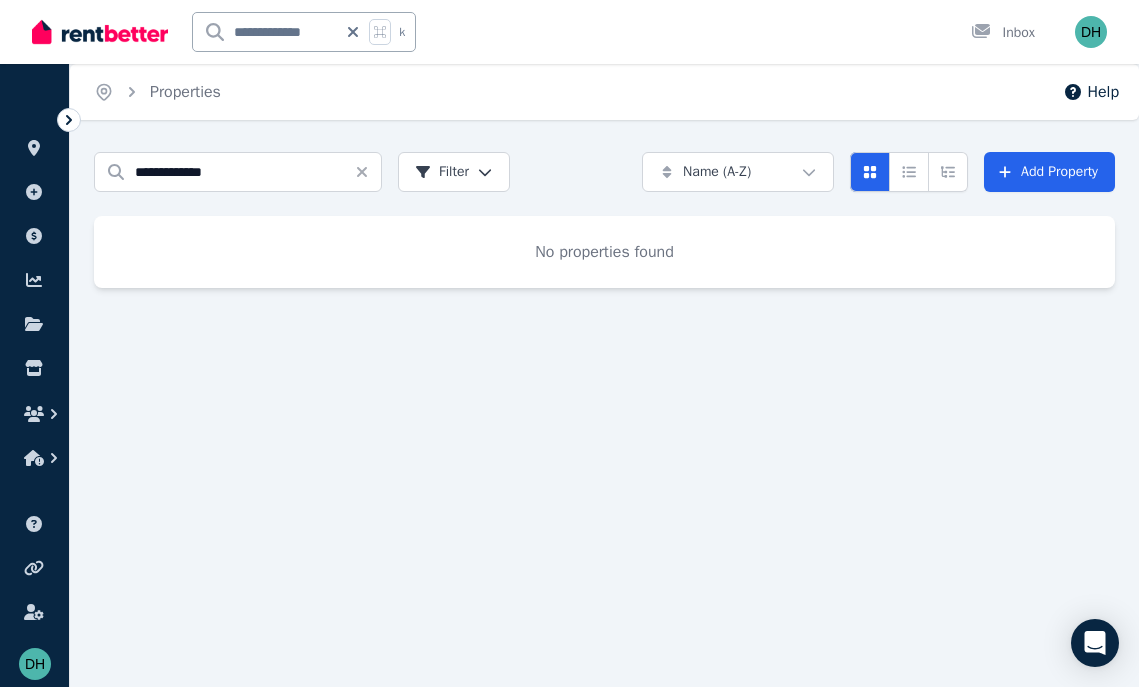 click 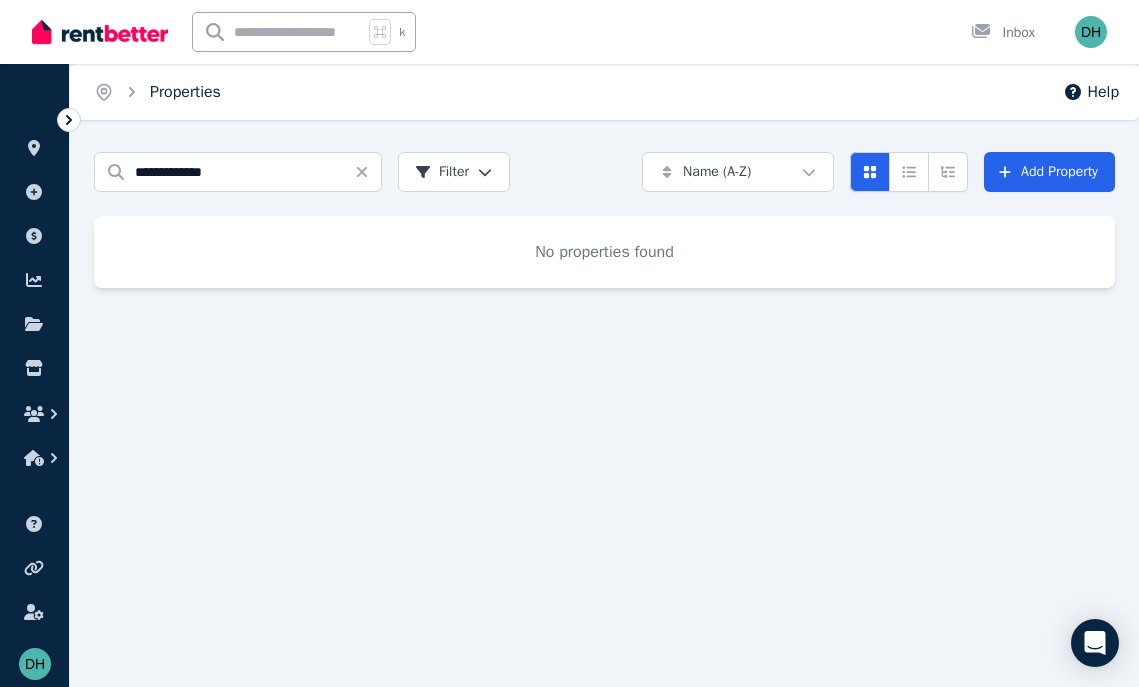 click on "Properties" at bounding box center (185, 92) 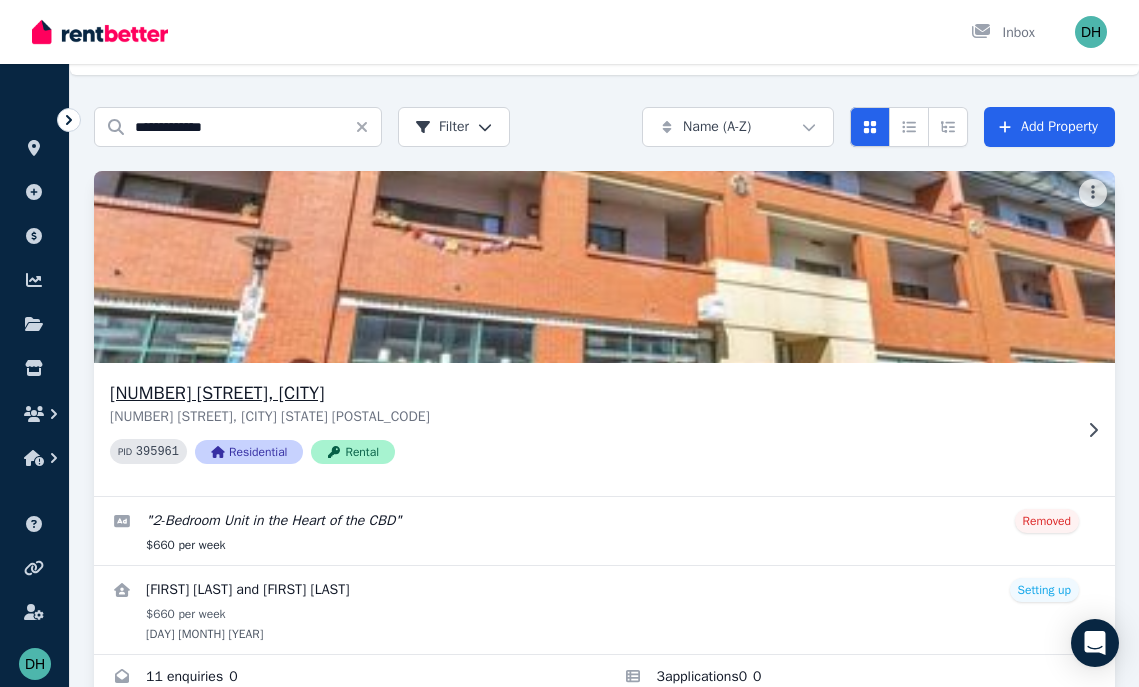 scroll, scrollTop: 97, scrollLeft: 0, axis: vertical 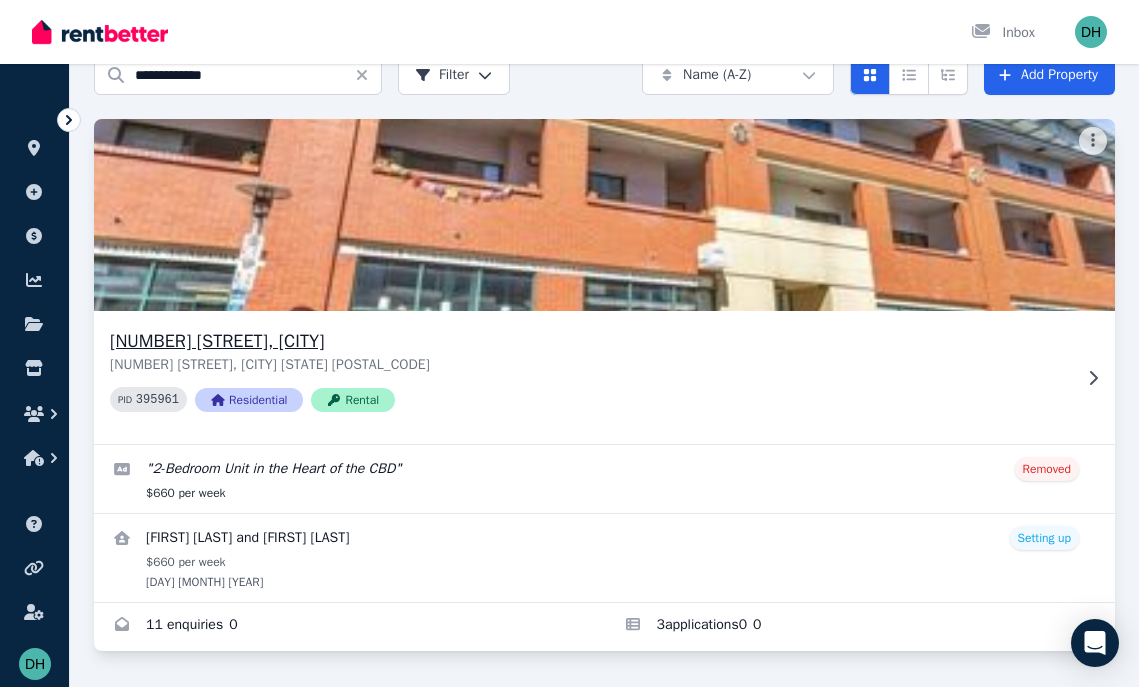 click 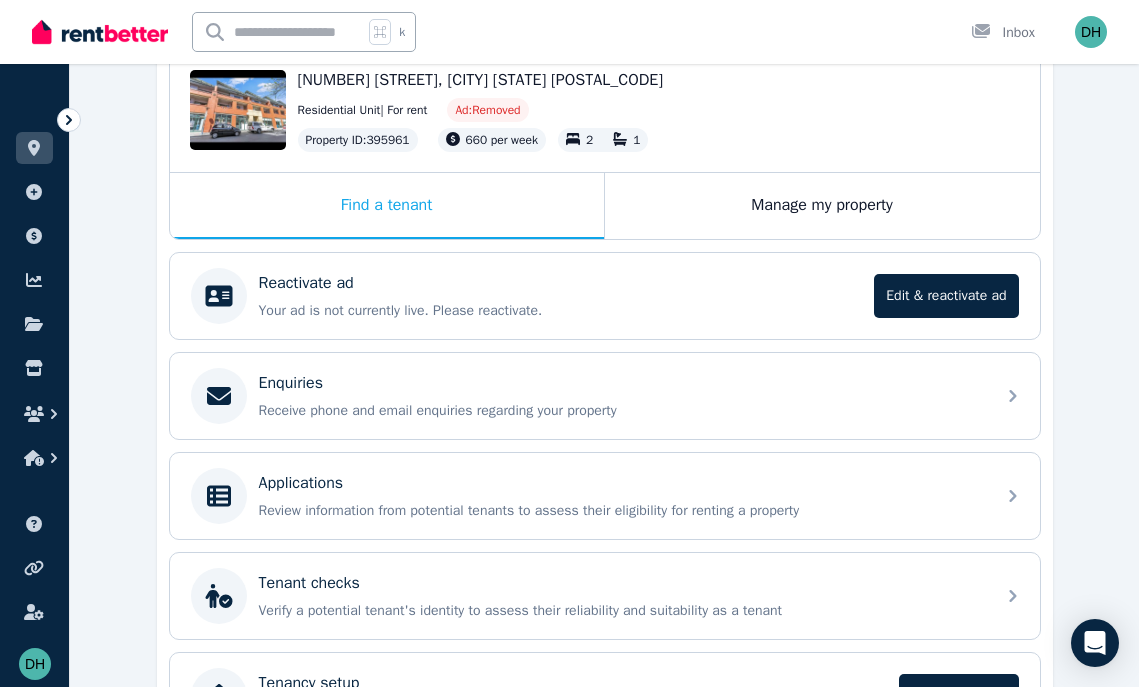 scroll, scrollTop: 364, scrollLeft: 0, axis: vertical 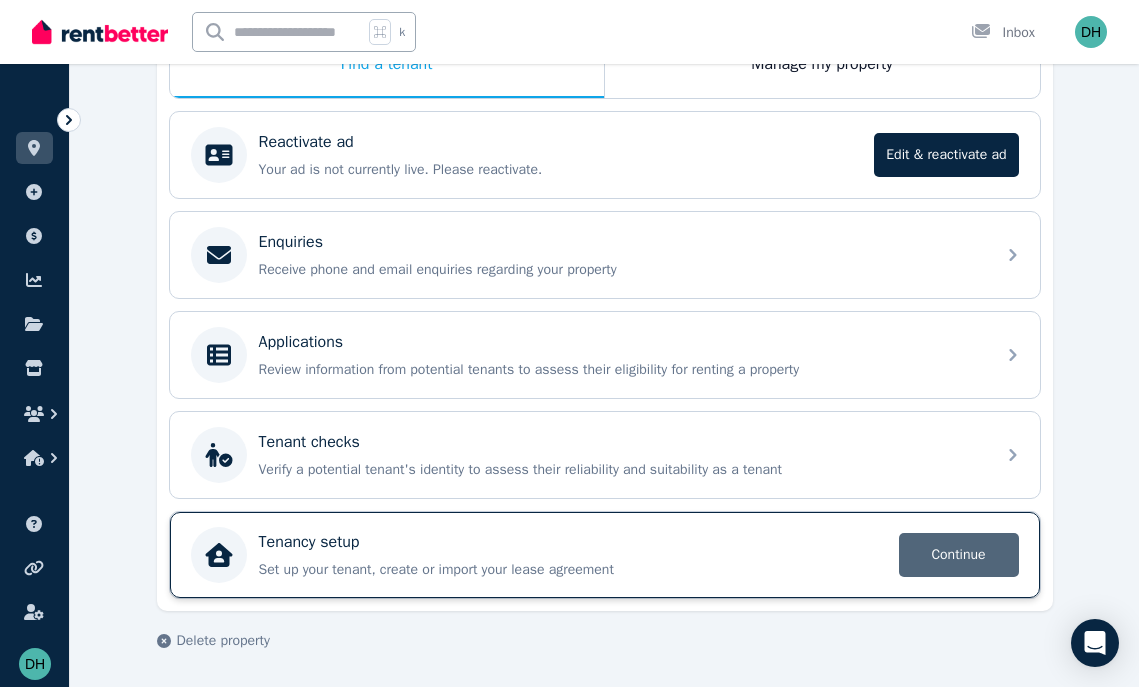 click on "Continue" at bounding box center (959, 555) 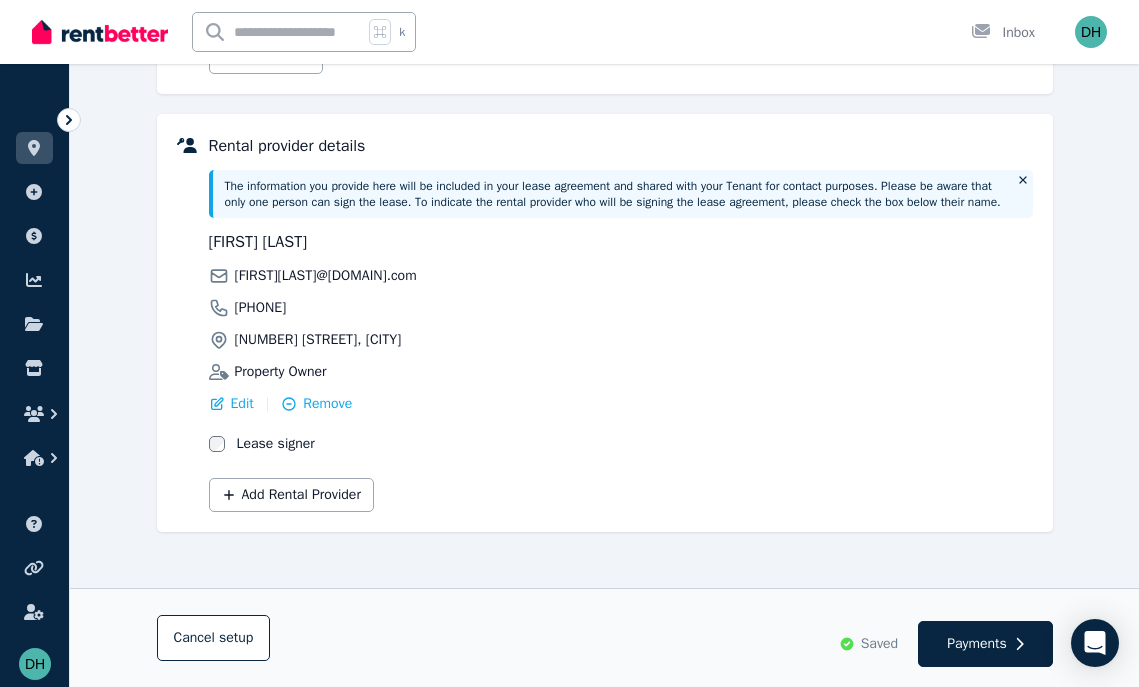 scroll, scrollTop: 0, scrollLeft: 0, axis: both 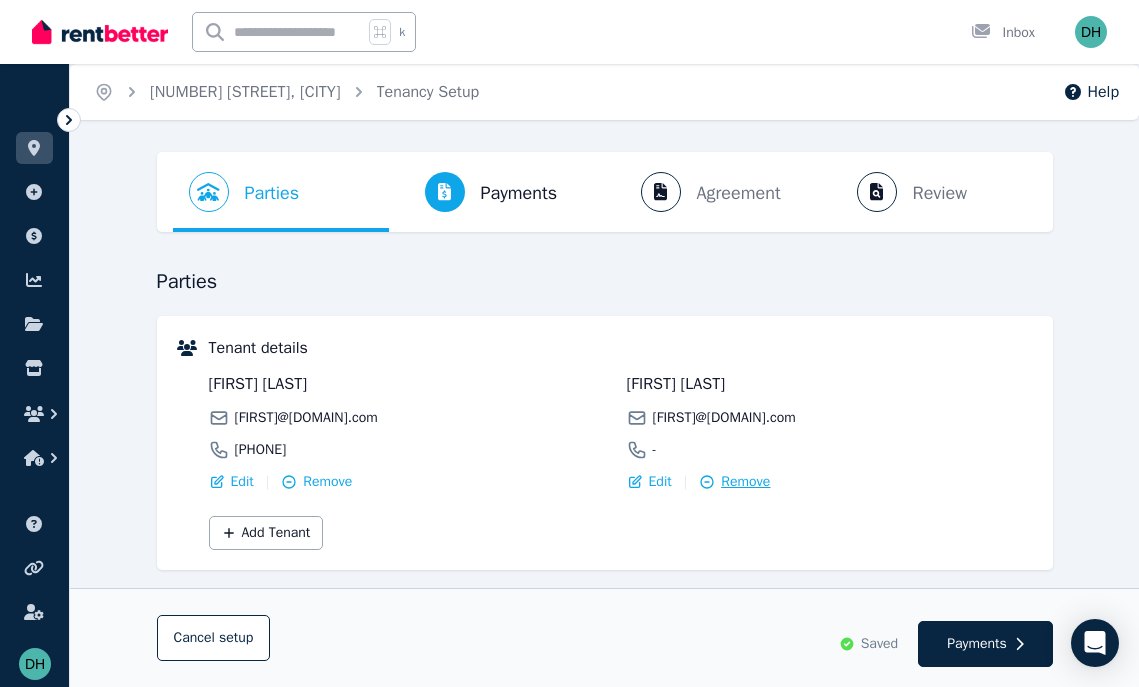 click on "Remove" at bounding box center [745, 482] 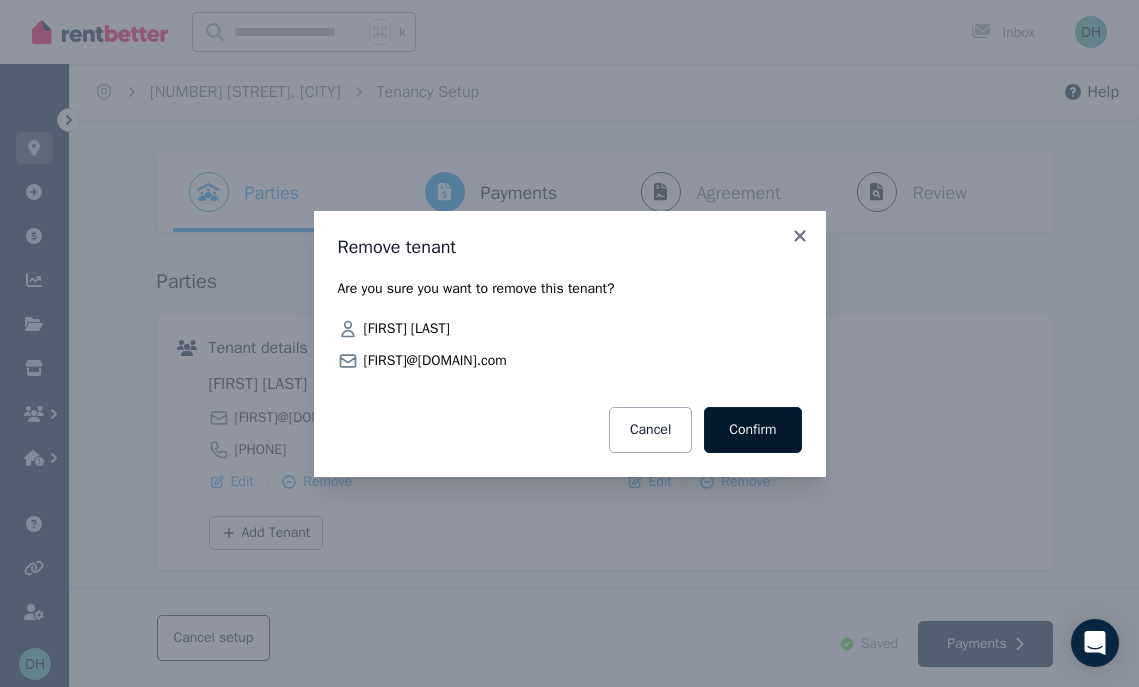 click on "Confirm" at bounding box center [752, 430] 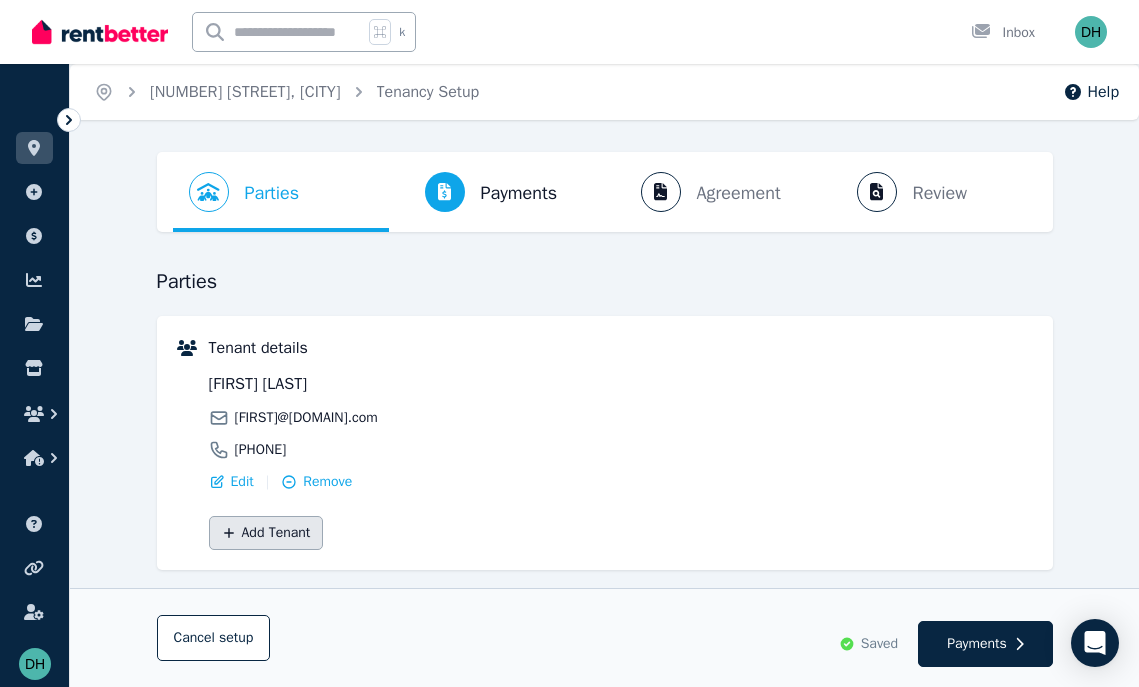 click on "Add Tenant" at bounding box center (266, 533) 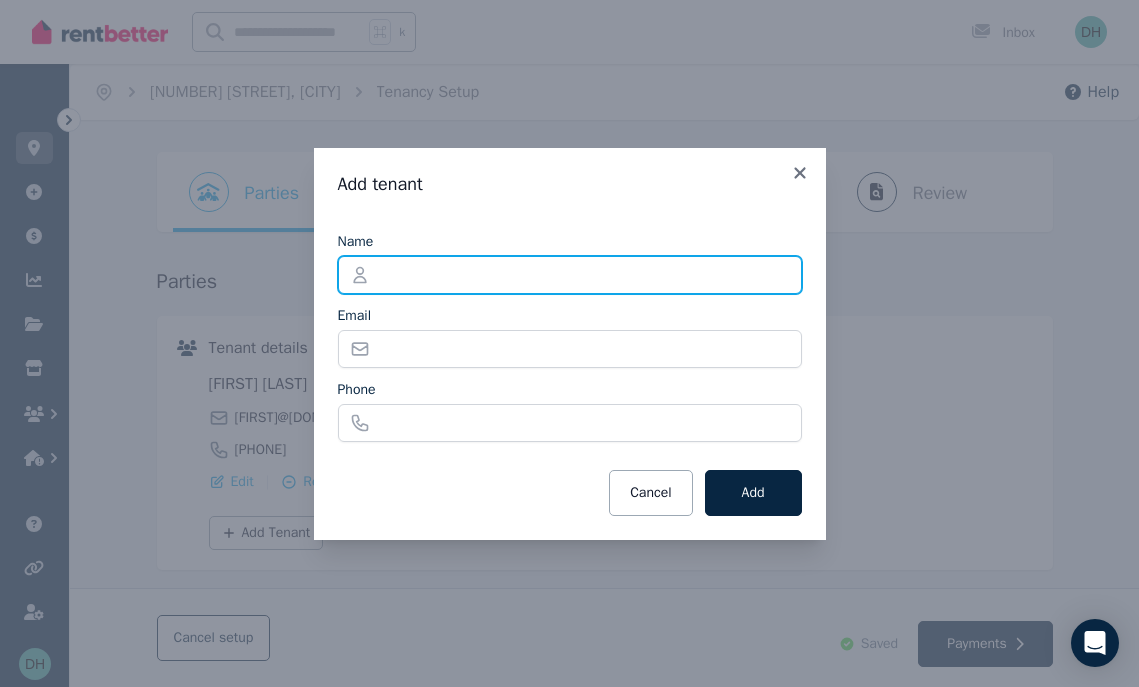 click on "Name" at bounding box center (570, 275) 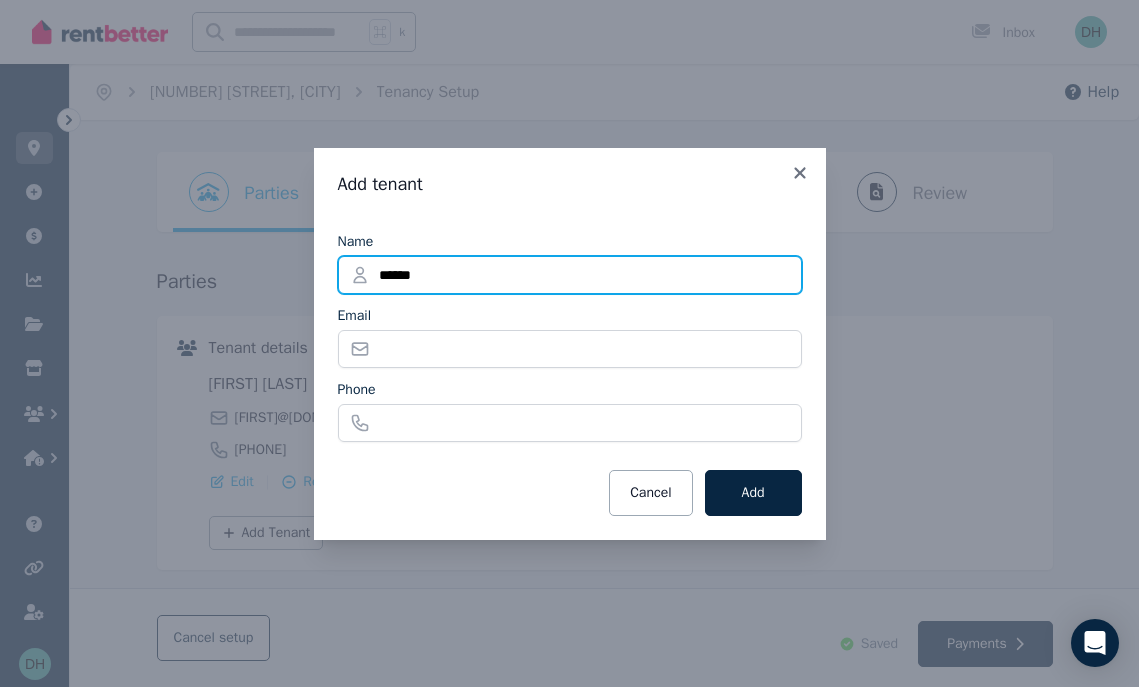type on "******" 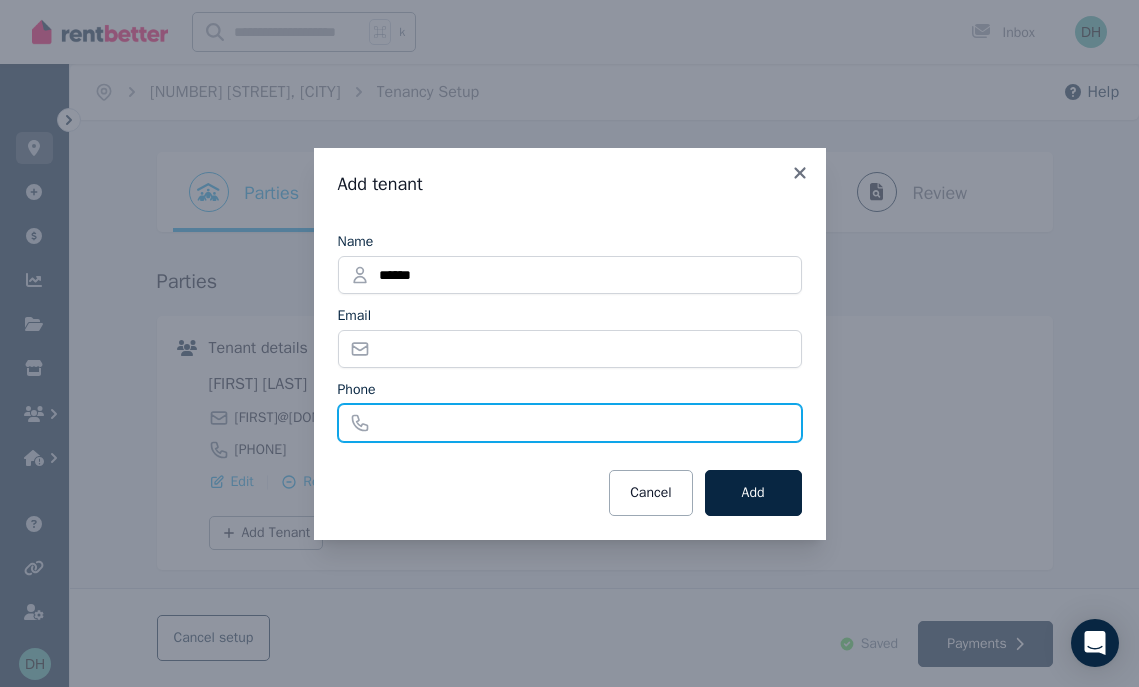 click on "Phone" at bounding box center [570, 423] 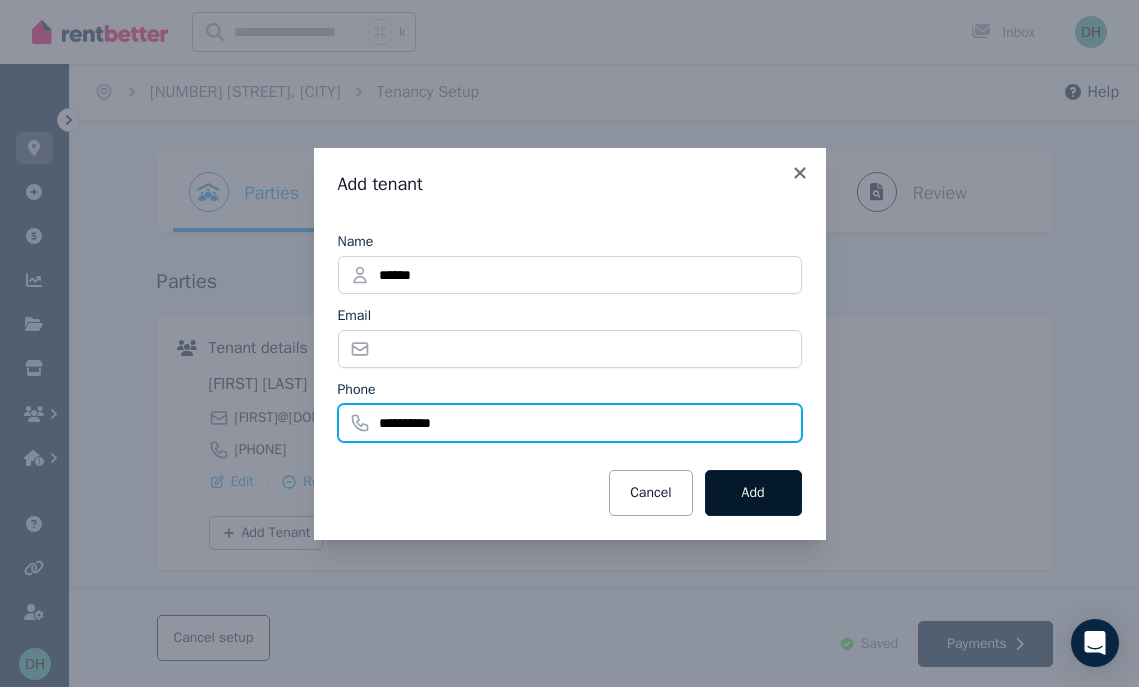 type on "**********" 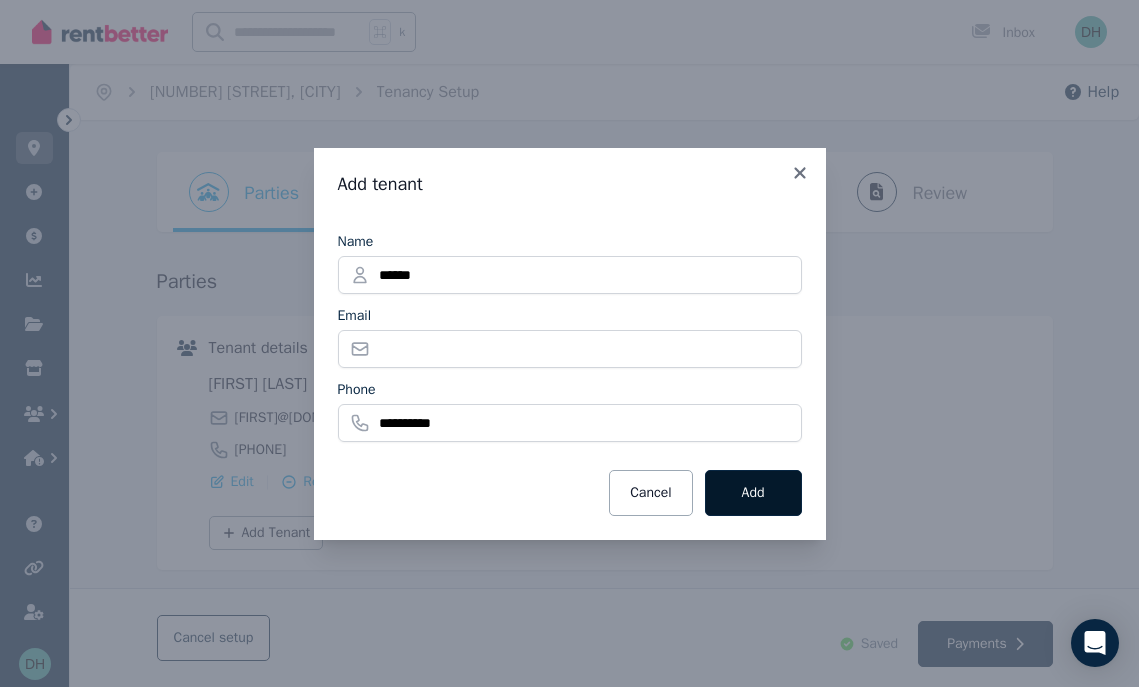 click on "Add" at bounding box center [753, 493] 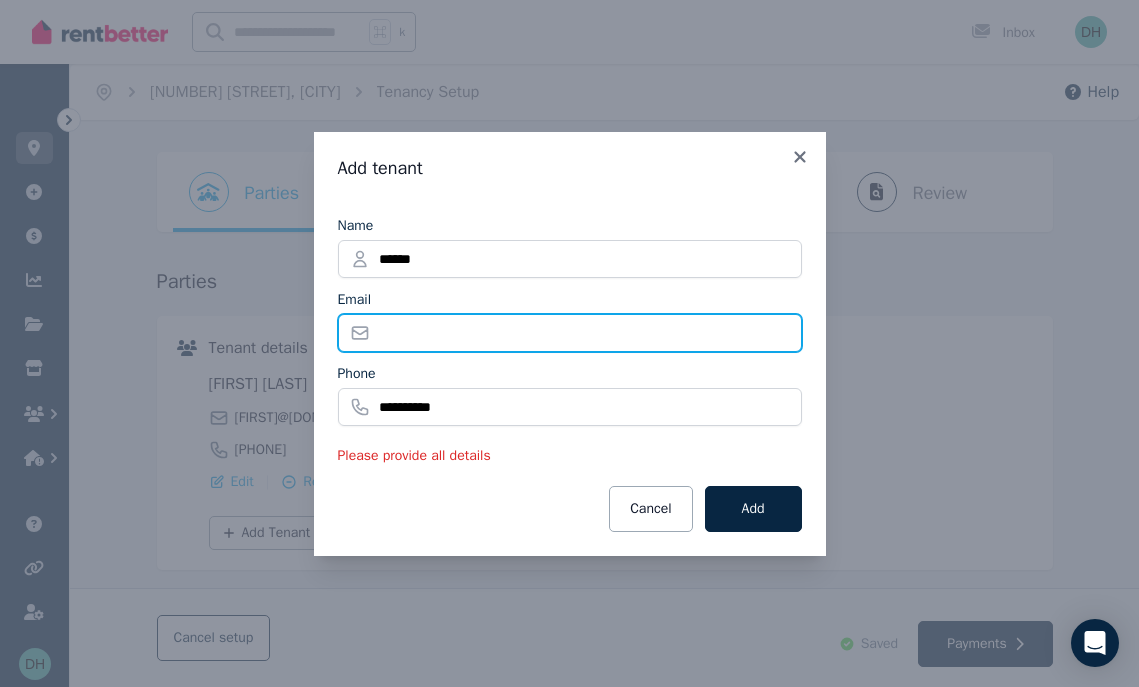 click on "Email" at bounding box center (570, 333) 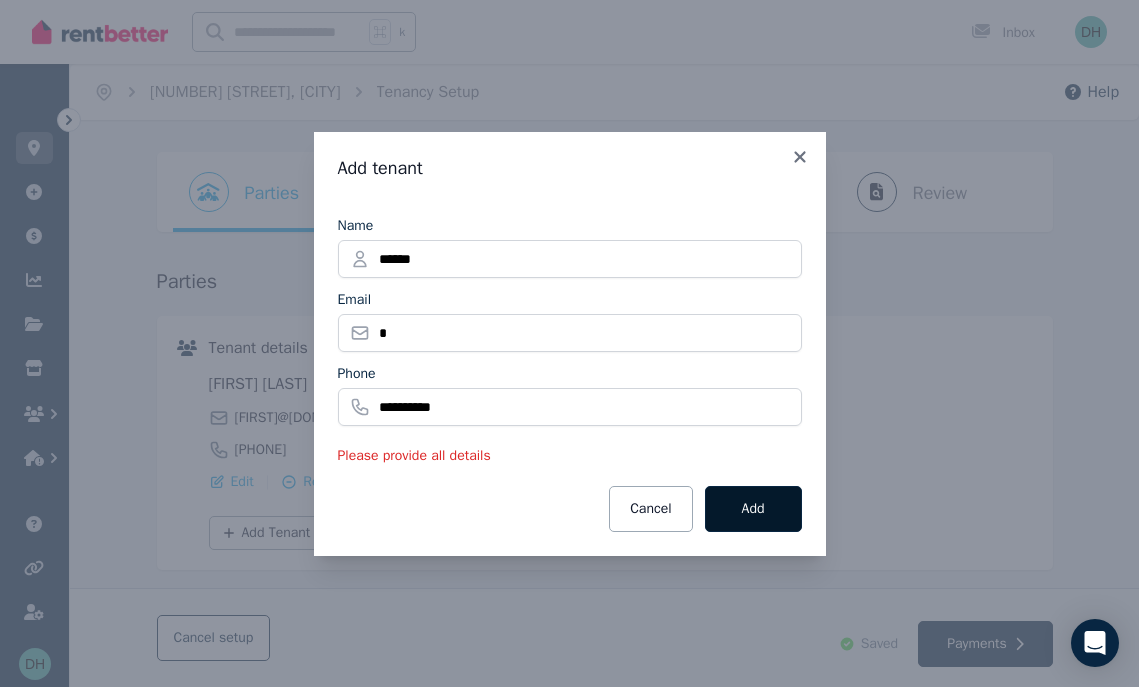 click on "Add" at bounding box center (753, 509) 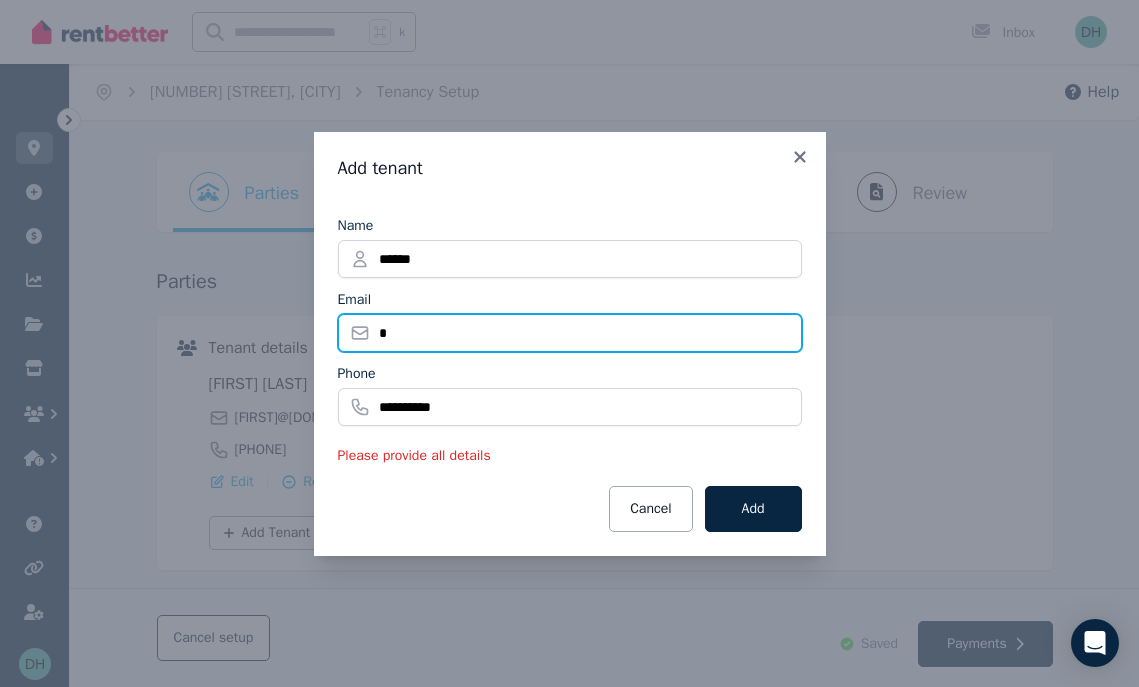 drag, startPoint x: 394, startPoint y: 326, endPoint x: 357, endPoint y: 327, distance: 37.01351 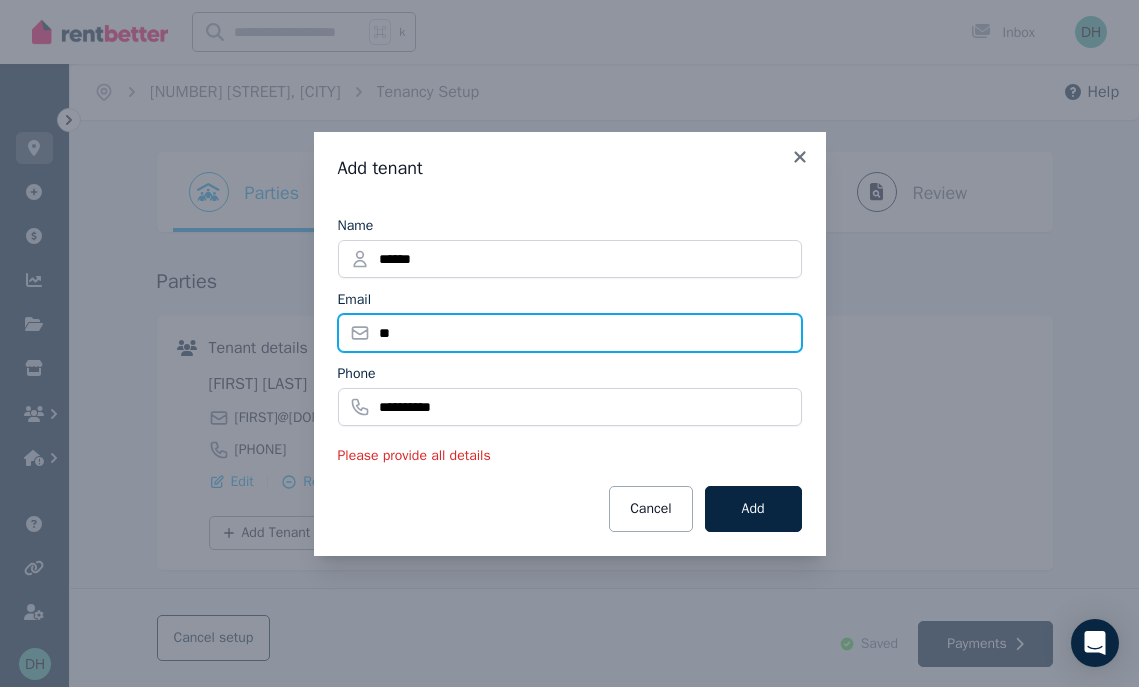 drag, startPoint x: 429, startPoint y: 322, endPoint x: 327, endPoint y: 338, distance: 103.24728 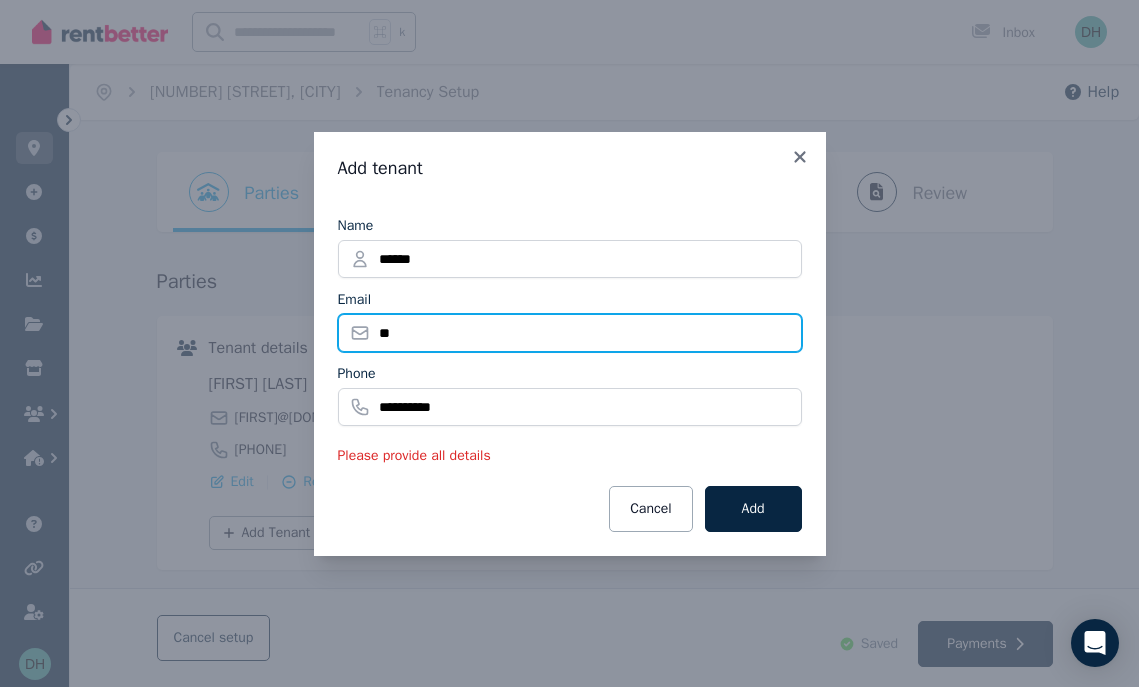 drag, startPoint x: 395, startPoint y: 330, endPoint x: 364, endPoint y: 327, distance: 31.144823 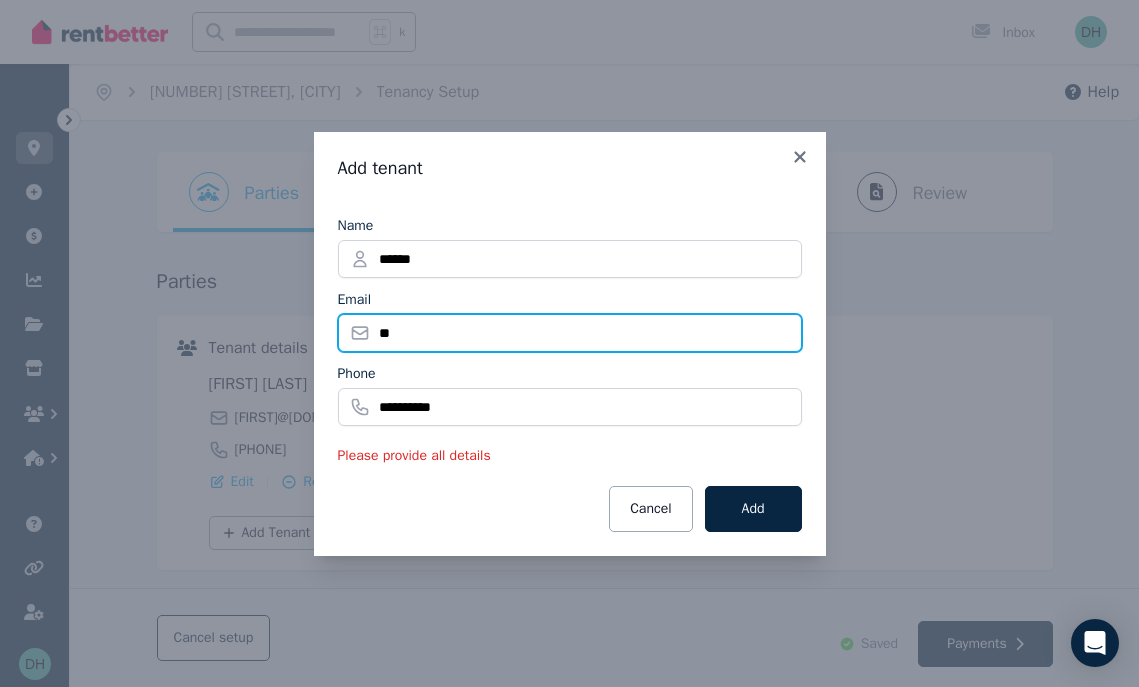 click on "**" at bounding box center [570, 333] 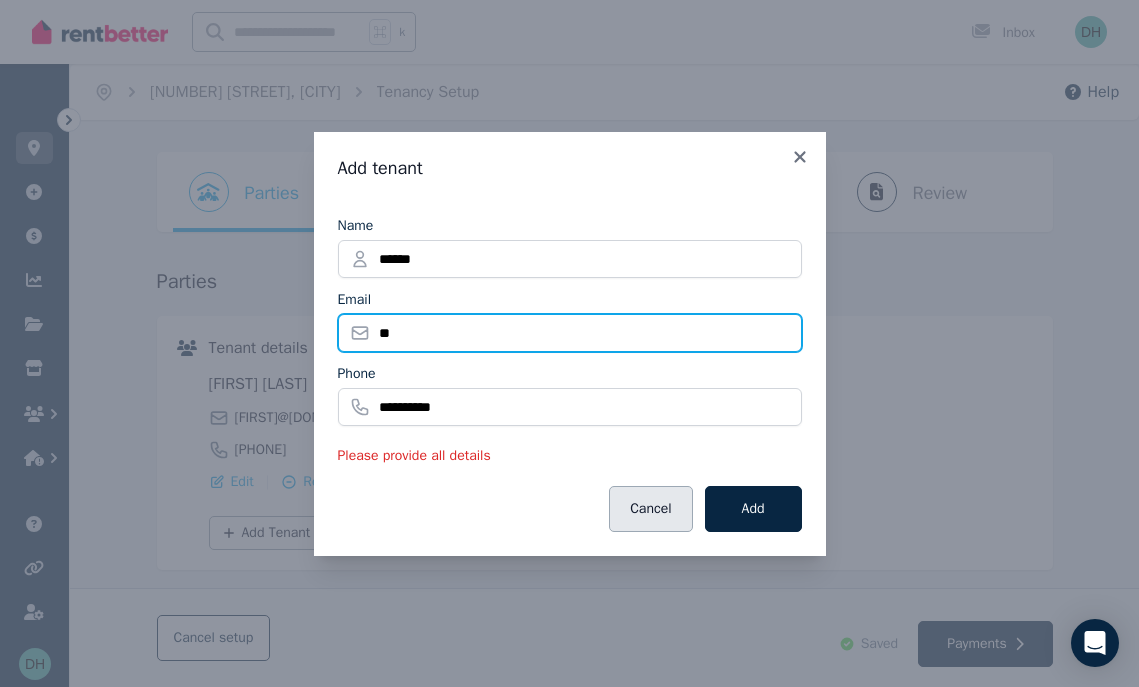 type on "**" 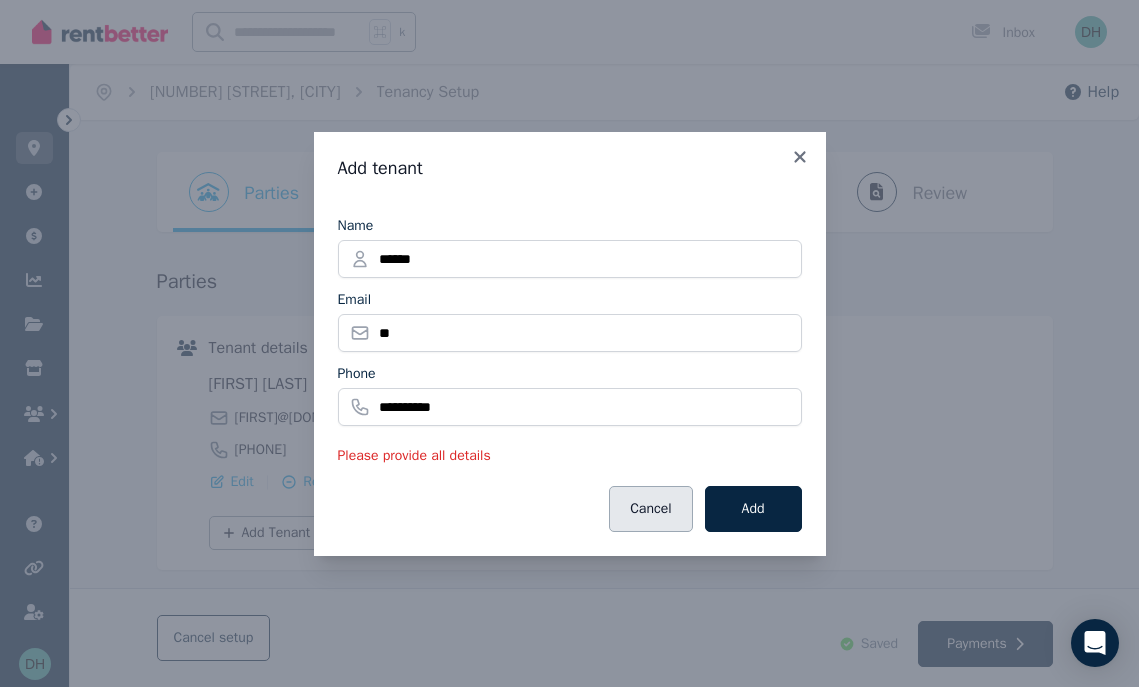 click on "Cancel" at bounding box center [650, 509] 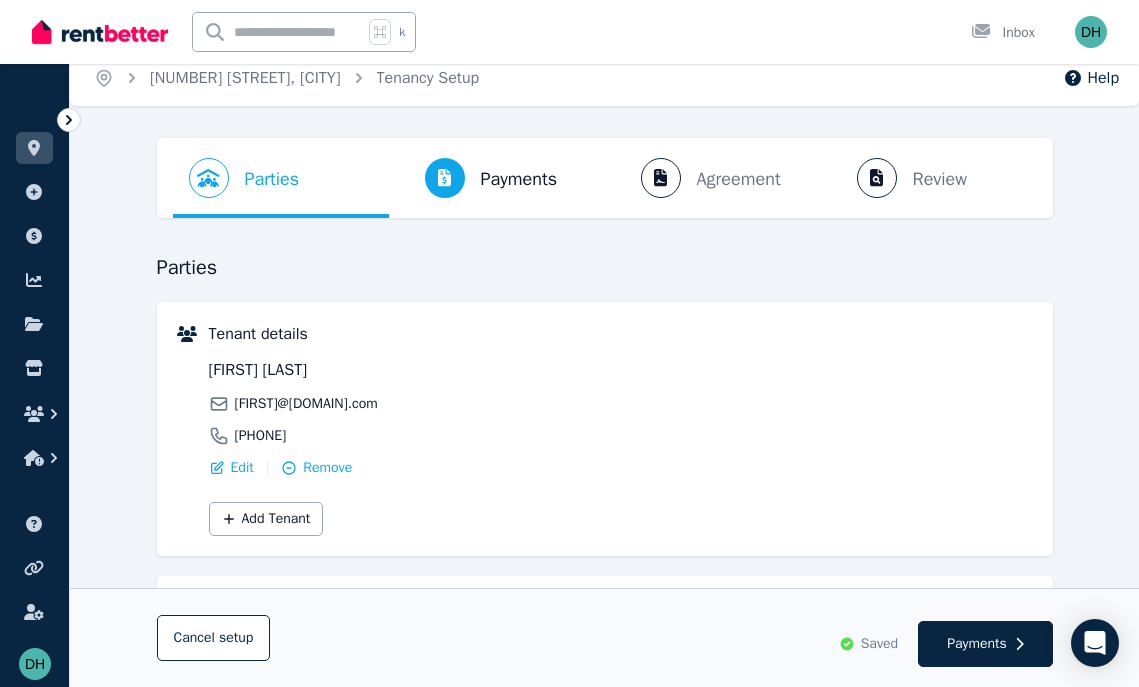 scroll, scrollTop: 0, scrollLeft: 0, axis: both 